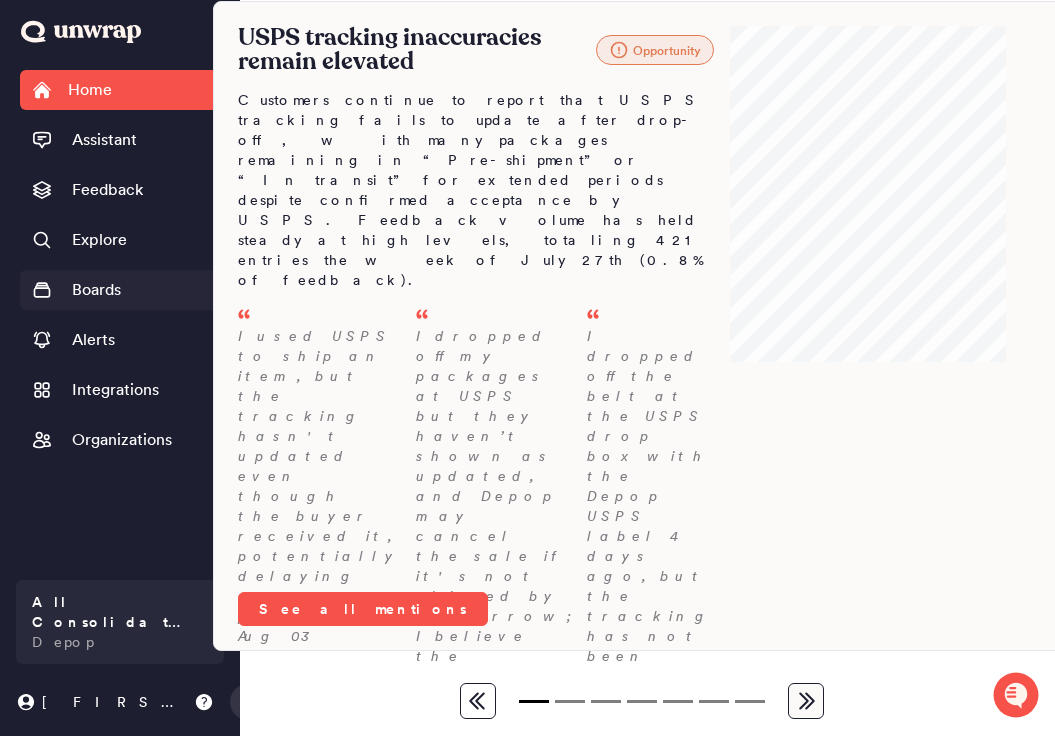 scroll, scrollTop: 0, scrollLeft: 0, axis: both 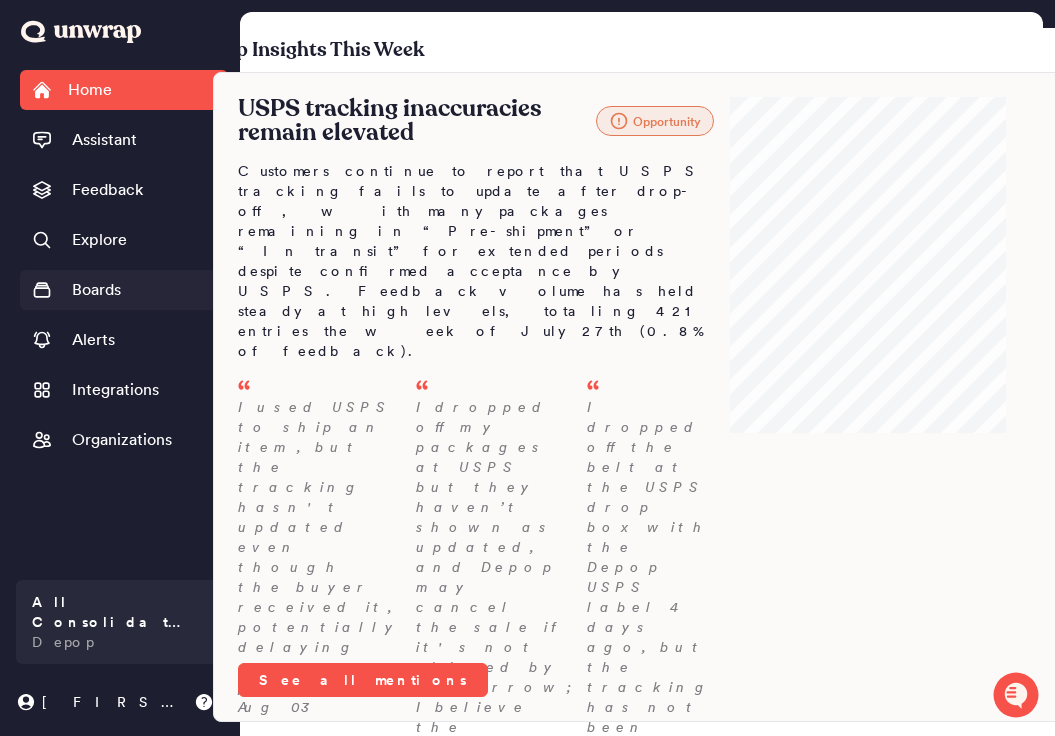 click on "Boards" at bounding box center [96, 290] 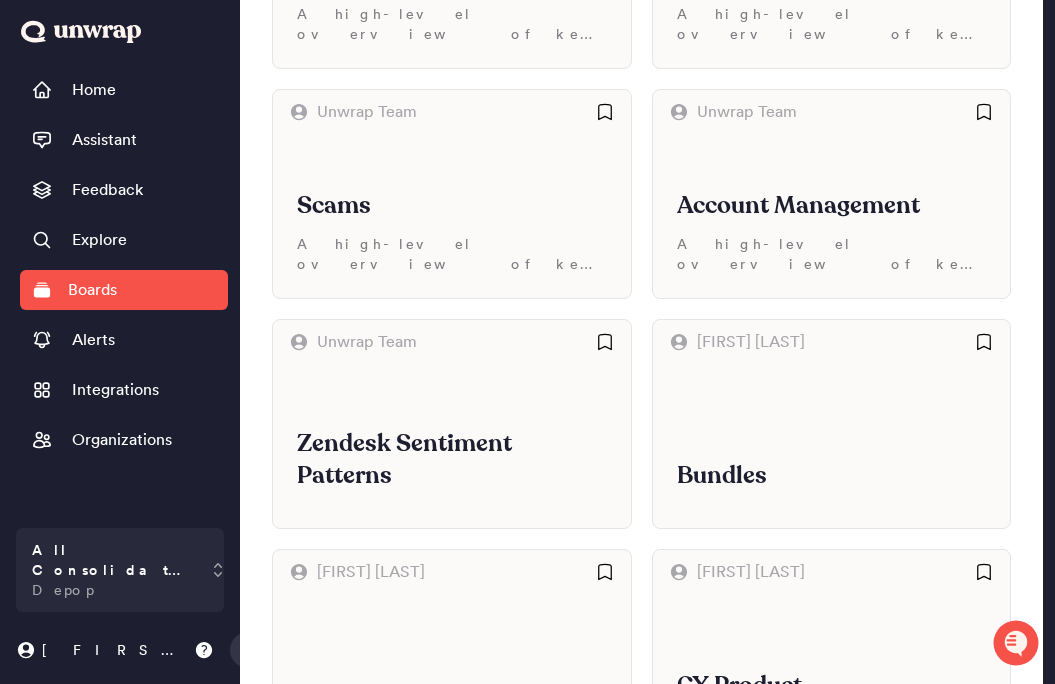 scroll, scrollTop: 0, scrollLeft: 0, axis: both 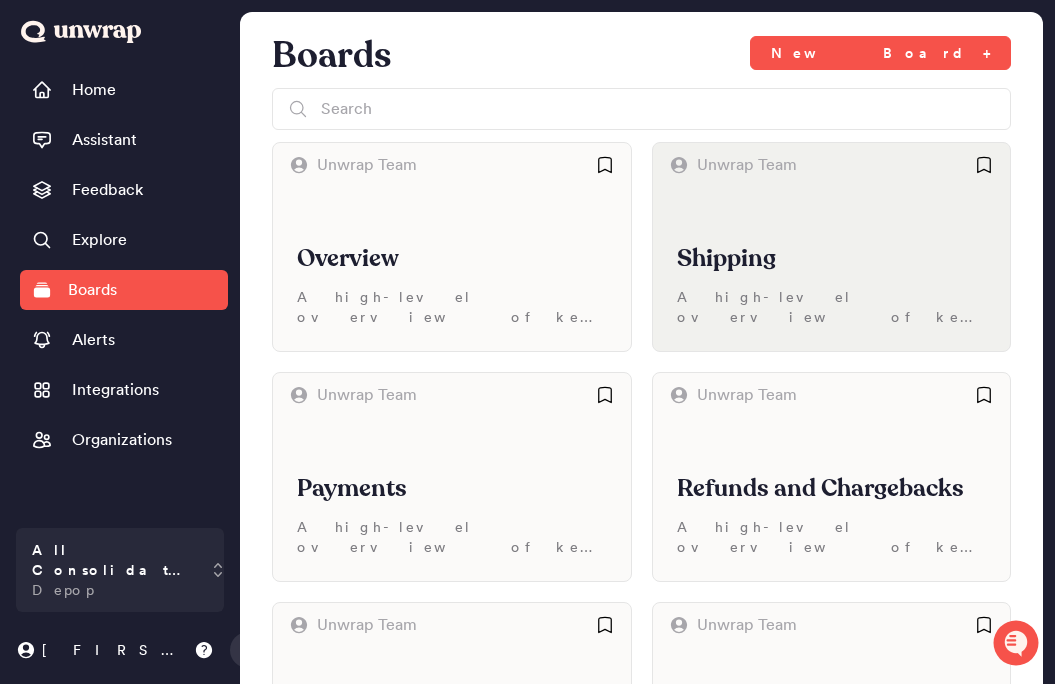 drag, startPoint x: 743, startPoint y: 259, endPoint x: 448, endPoint y: 279, distance: 295.6772 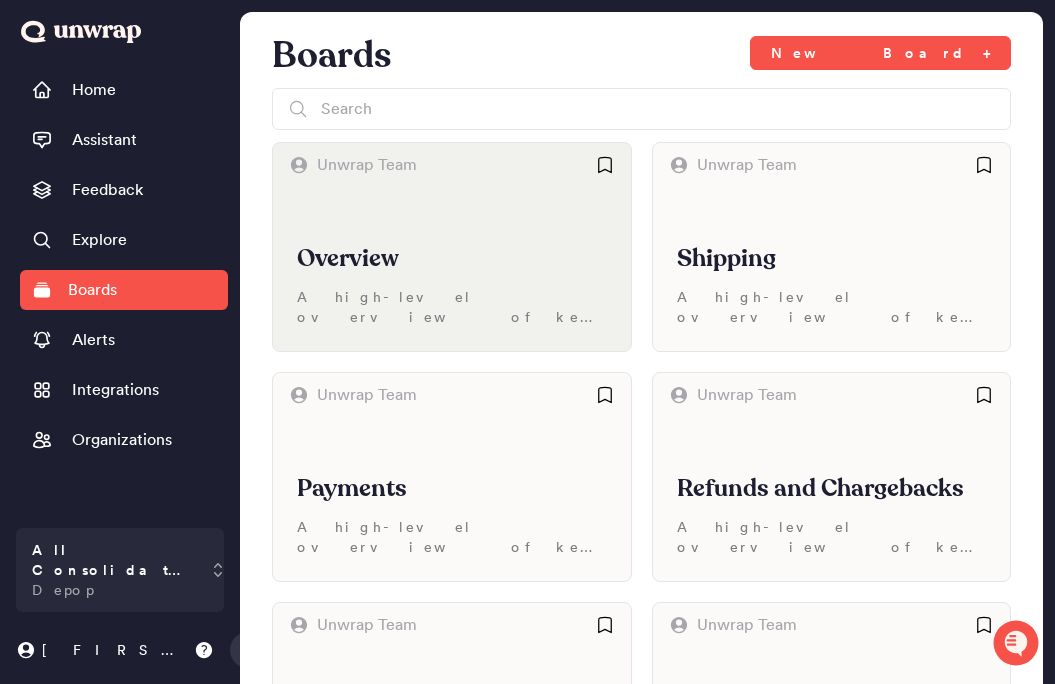 click on "Overview A high-level overview of key trends across Zendesk" at bounding box center (452, 269) 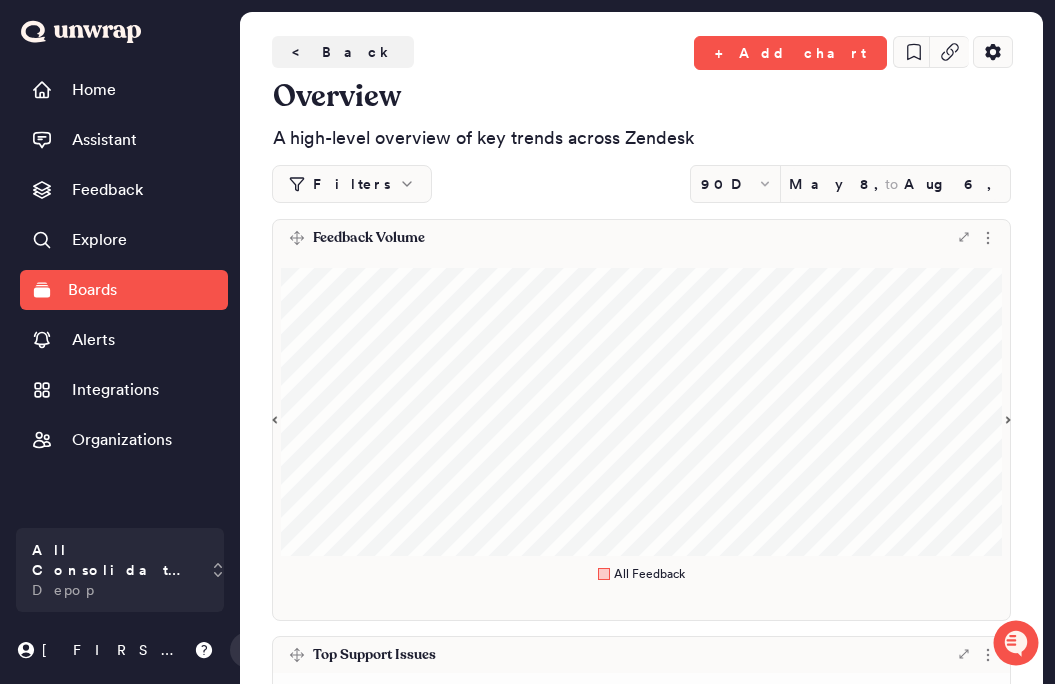 click on "Filters" at bounding box center (352, 184) 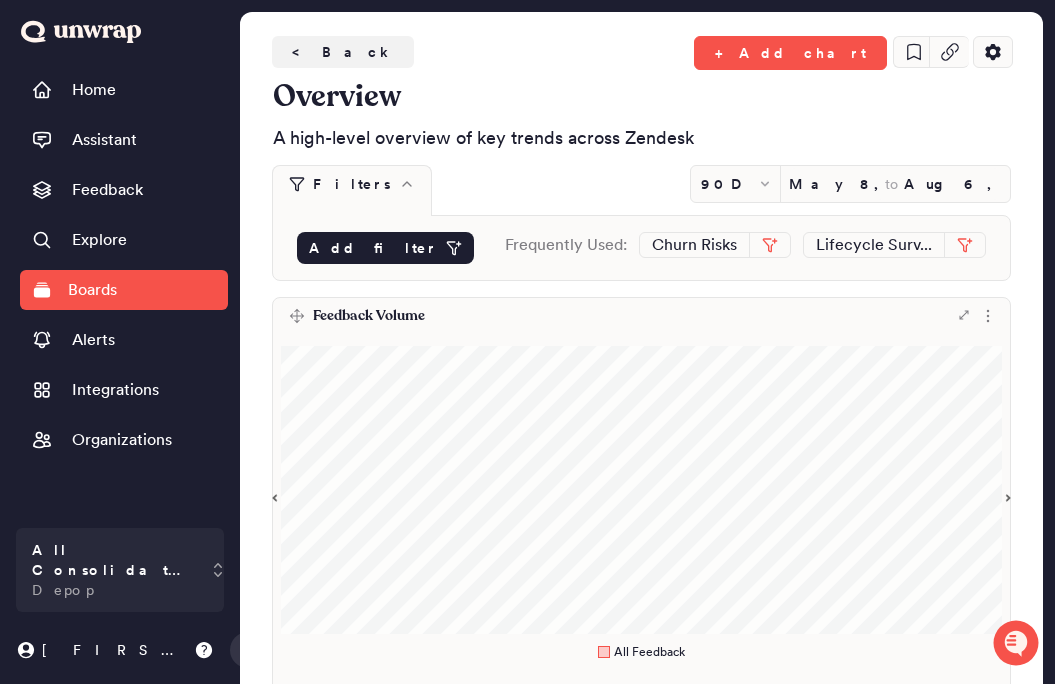 click 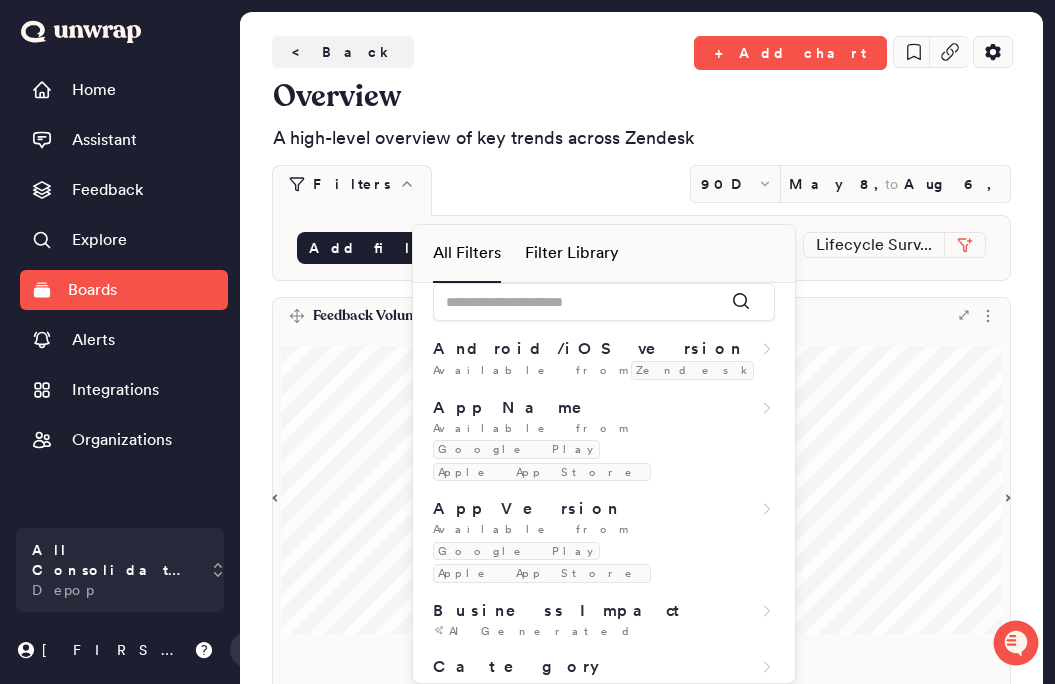 scroll, scrollTop: 0, scrollLeft: 0, axis: both 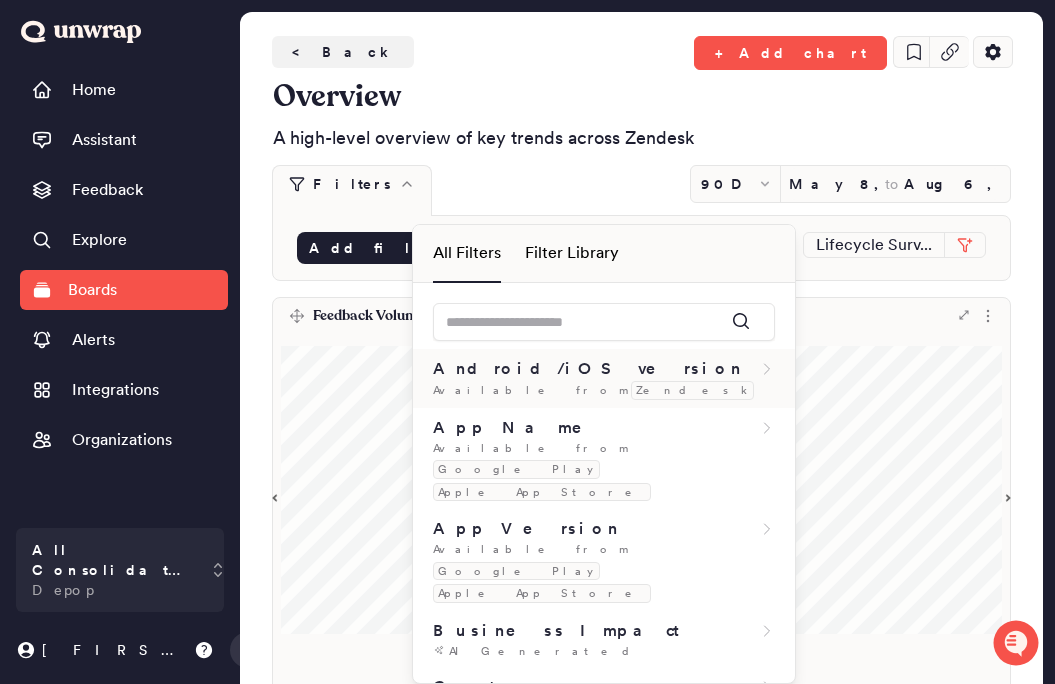 click on "Android/iOS version" at bounding box center [587, 369] 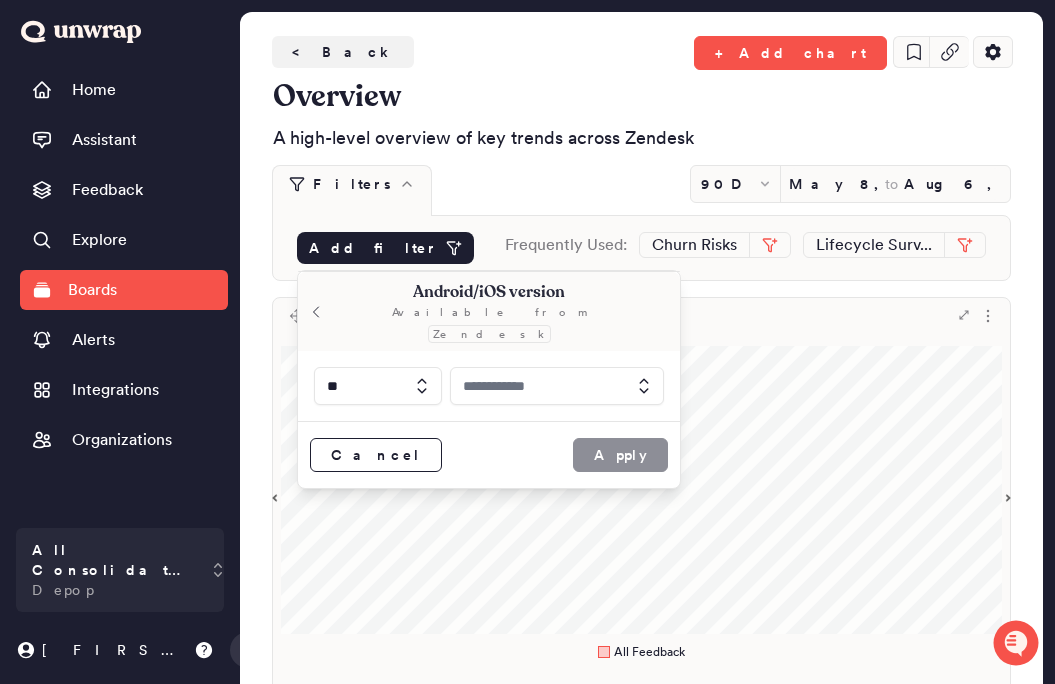 click at bounding box center (557, 386) 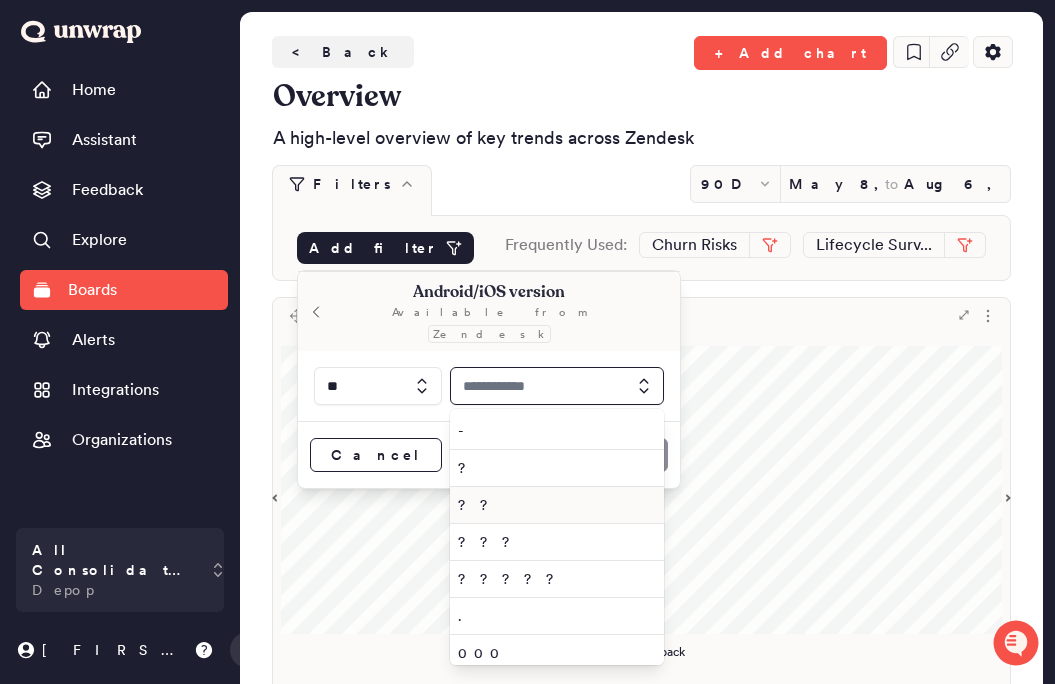 scroll, scrollTop: 236, scrollLeft: 0, axis: vertical 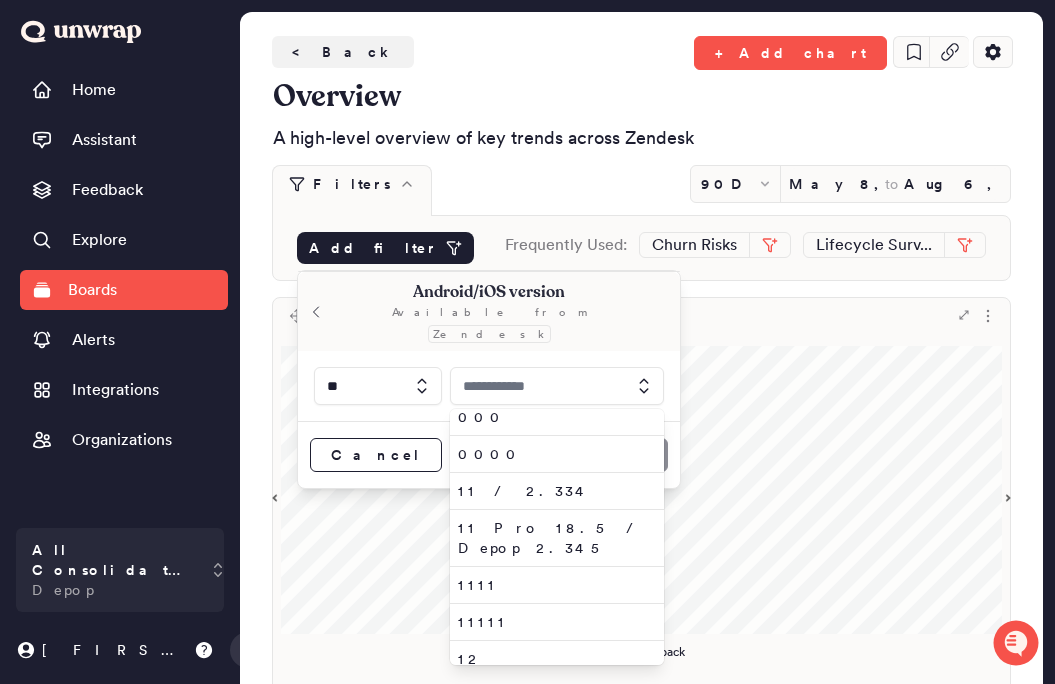 click on "< Back + Add chart Overview A high-level overview of key trends across Zendesk Filters 90D May 8, 2025 to Aug 6, 2025 Add filter Frequently Used: Churn Risks Lifecycle Surv..." at bounding box center [641, 164] 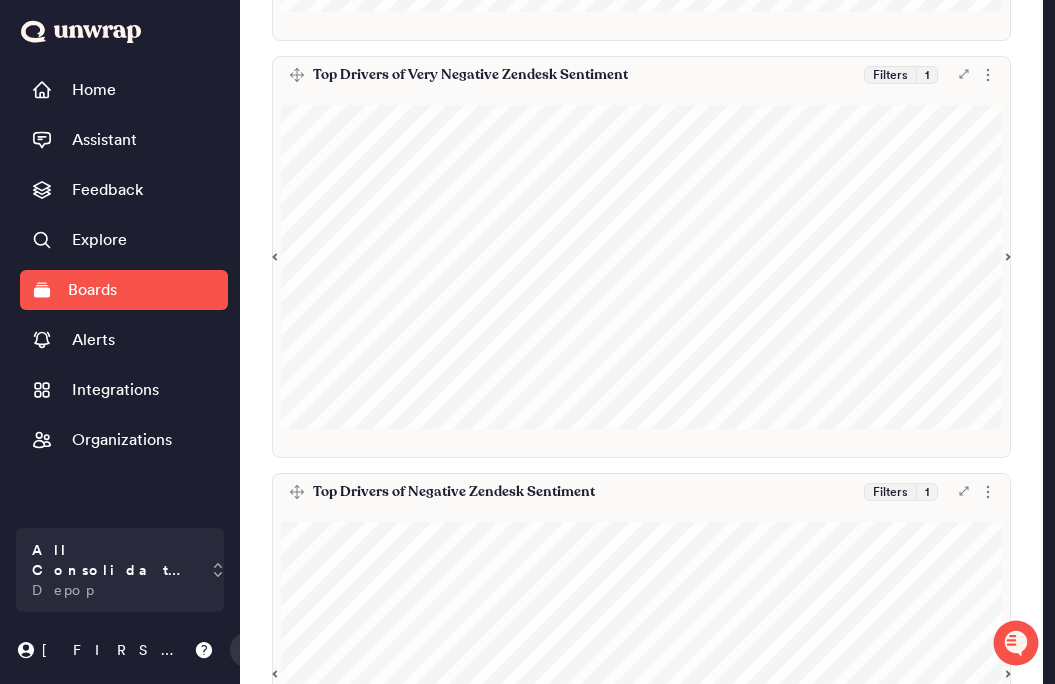 scroll, scrollTop: 1115, scrollLeft: 0, axis: vertical 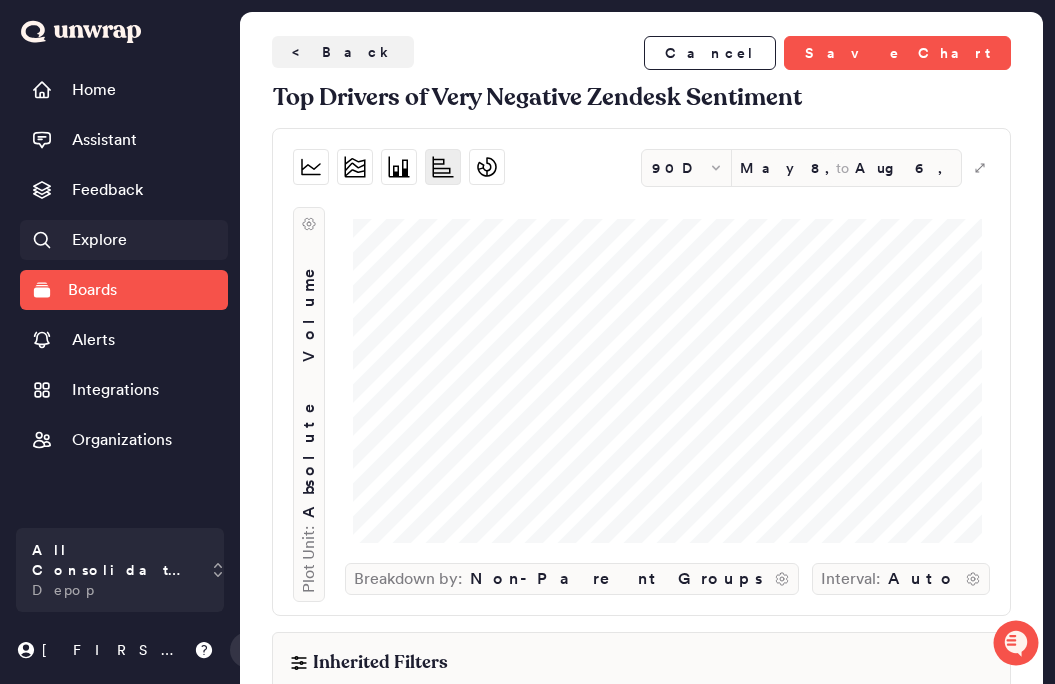 click on "Explore" at bounding box center [99, 240] 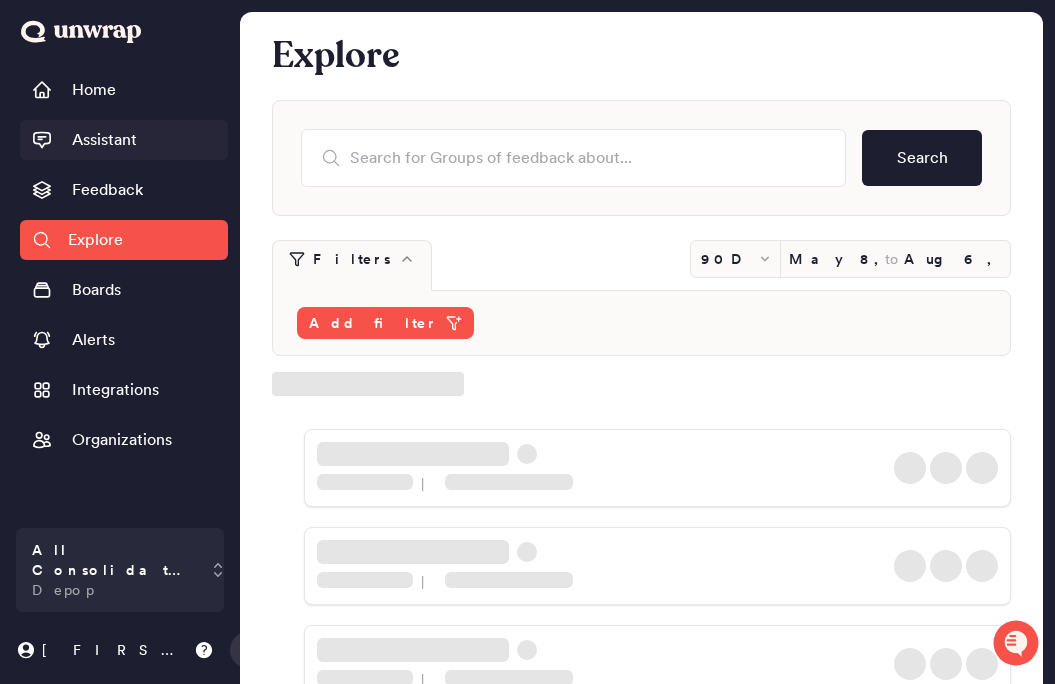 click on "Assistant" at bounding box center [104, 140] 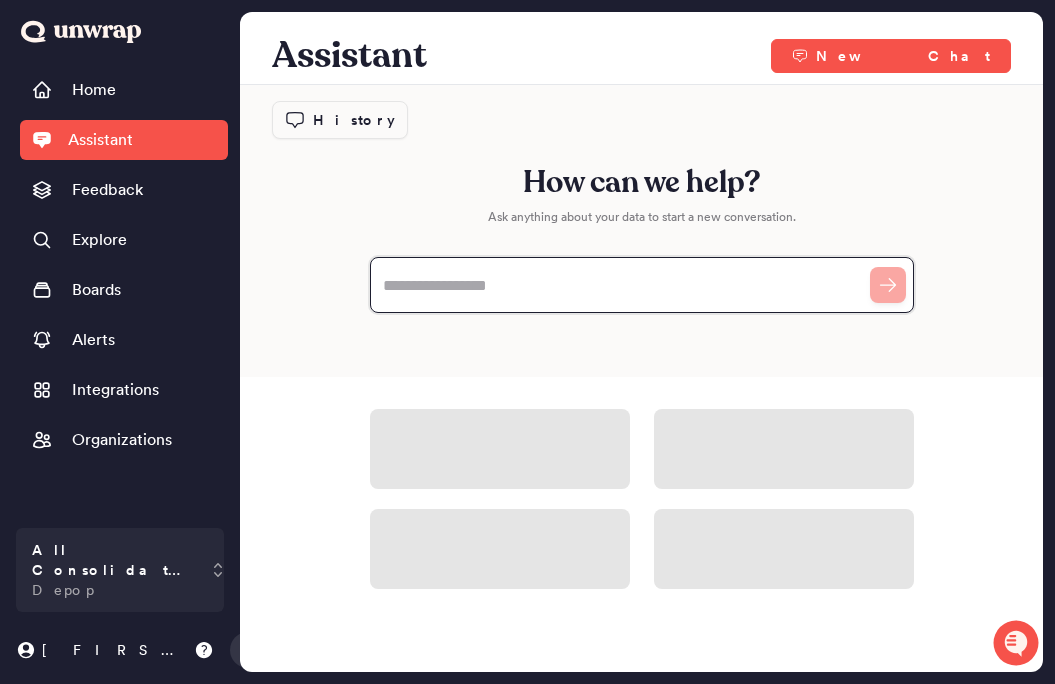 click at bounding box center [642, 285] 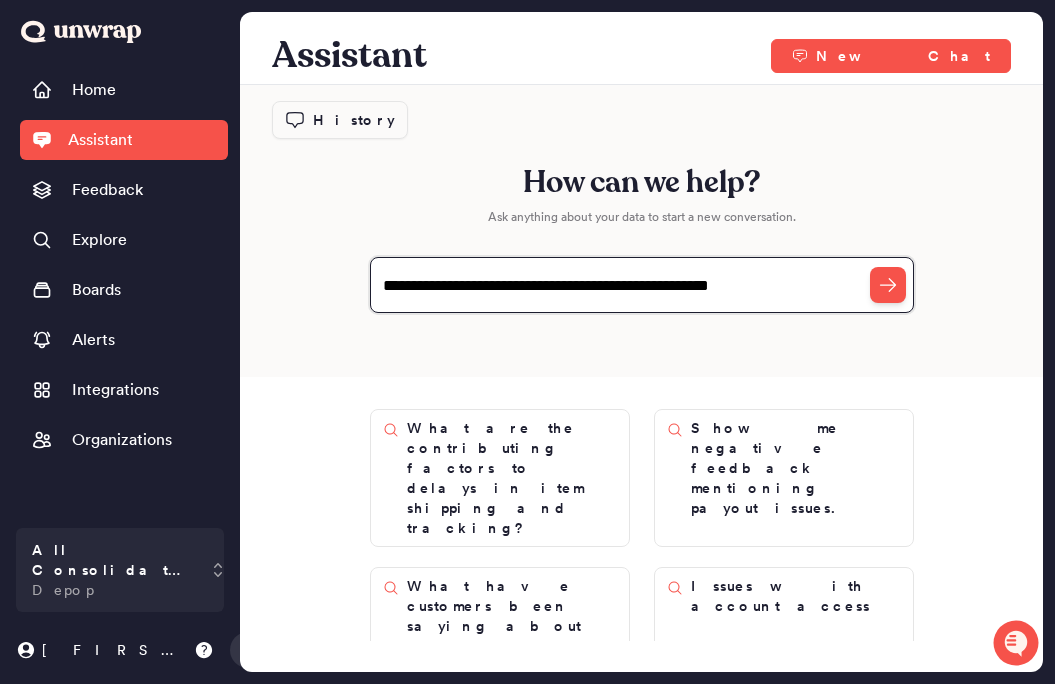 type on "**********" 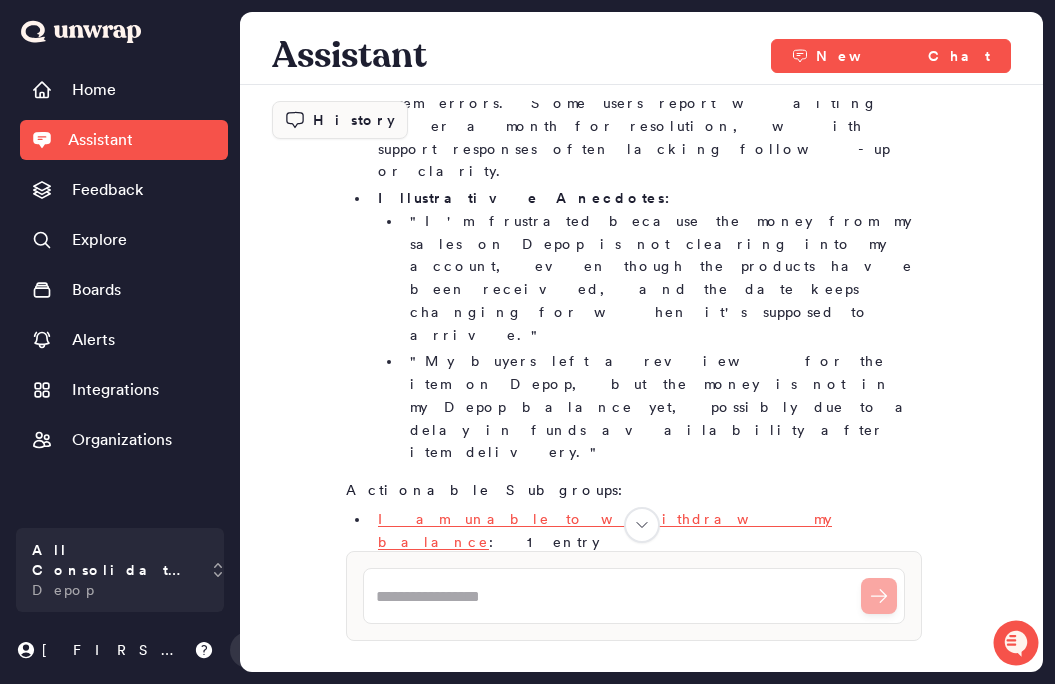 scroll, scrollTop: 673, scrollLeft: 0, axis: vertical 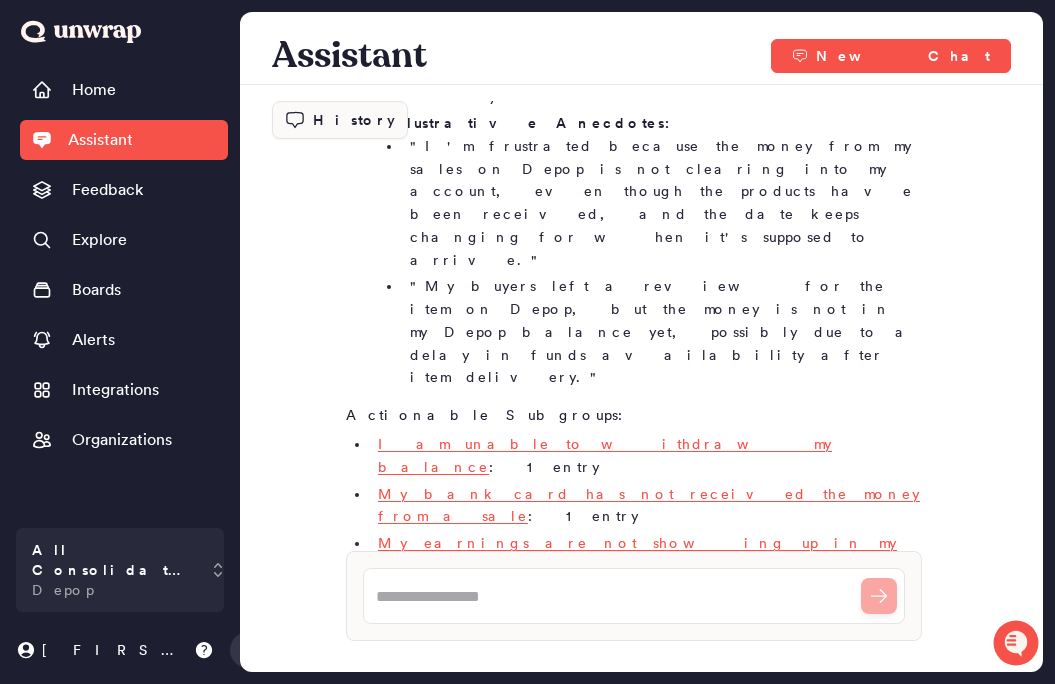 drag, startPoint x: 384, startPoint y: 250, endPoint x: 503, endPoint y: 250, distance: 119 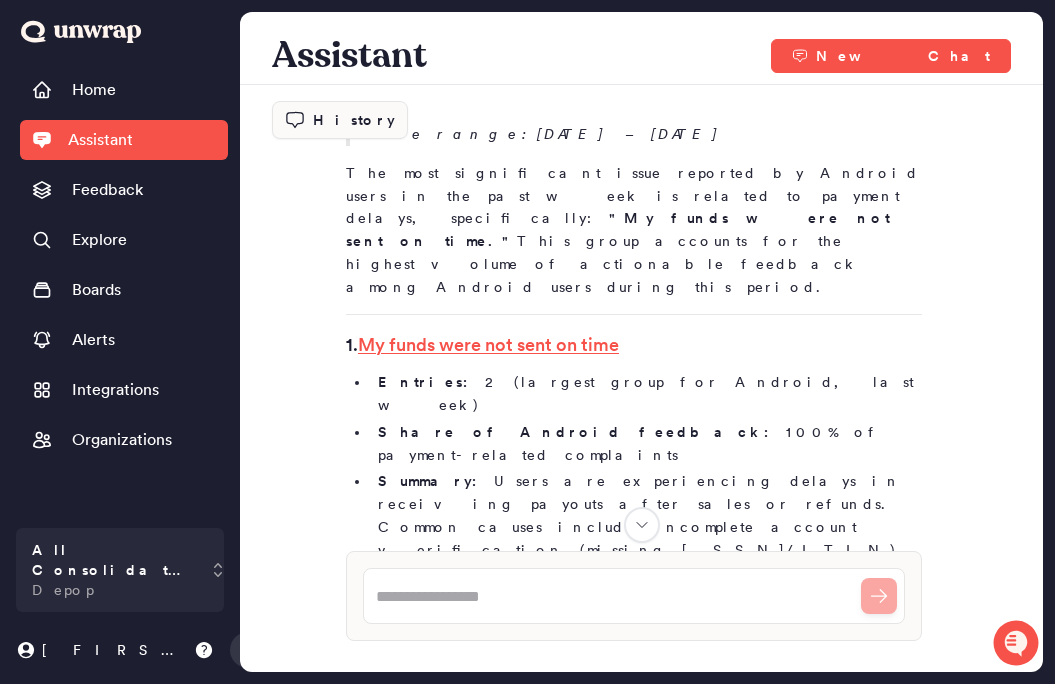 scroll, scrollTop: 171, scrollLeft: 0, axis: vertical 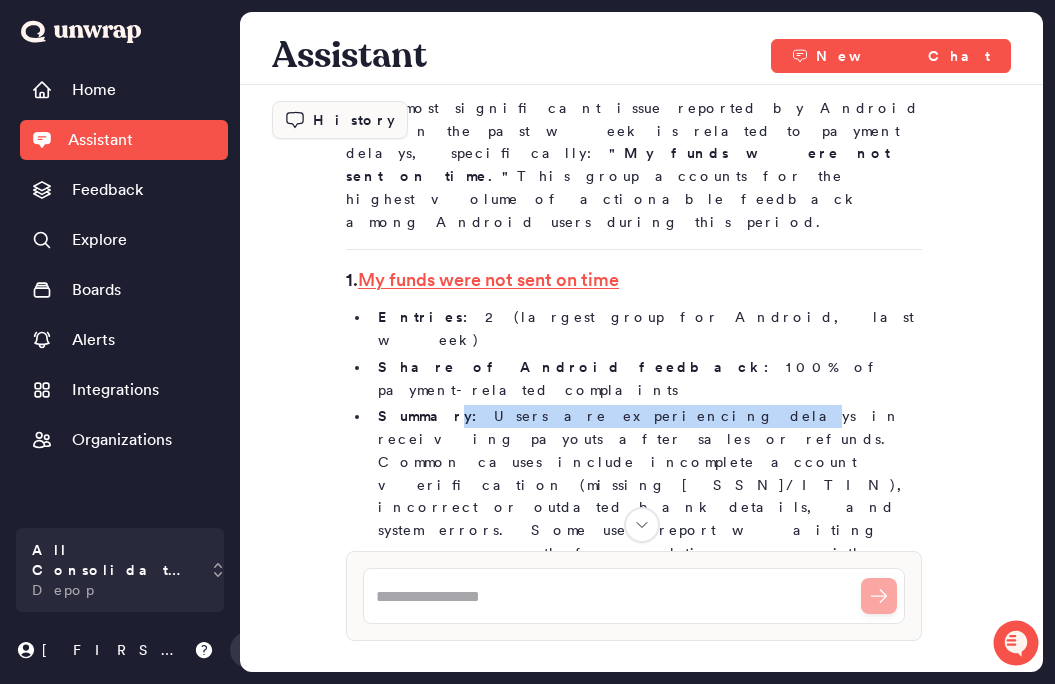 drag, startPoint x: 476, startPoint y: 302, endPoint x: 727, endPoint y: 341, distance: 254.01181 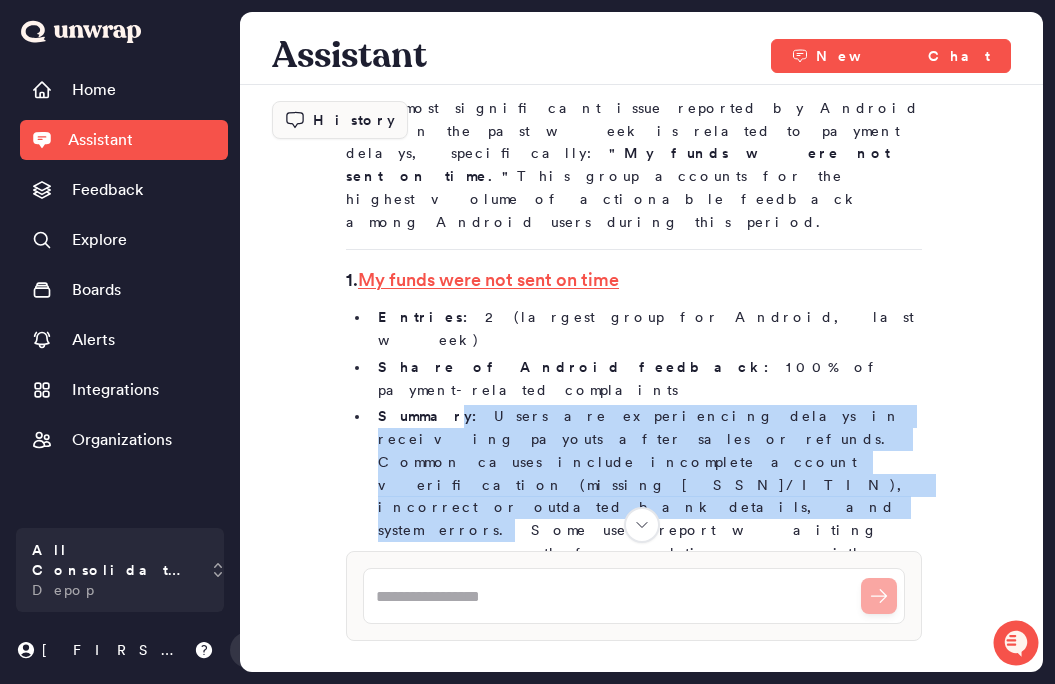 click on "Summary: Users are experiencing delays in receiving payouts after sales or refunds. Common causes include incomplete account verification (missing SSN/ITIN), incorrect or outdated bank details, and system errors. Some users report waiting over a month for resolution, with support responses often lacking follow-up or clarity." at bounding box center (646, 507) 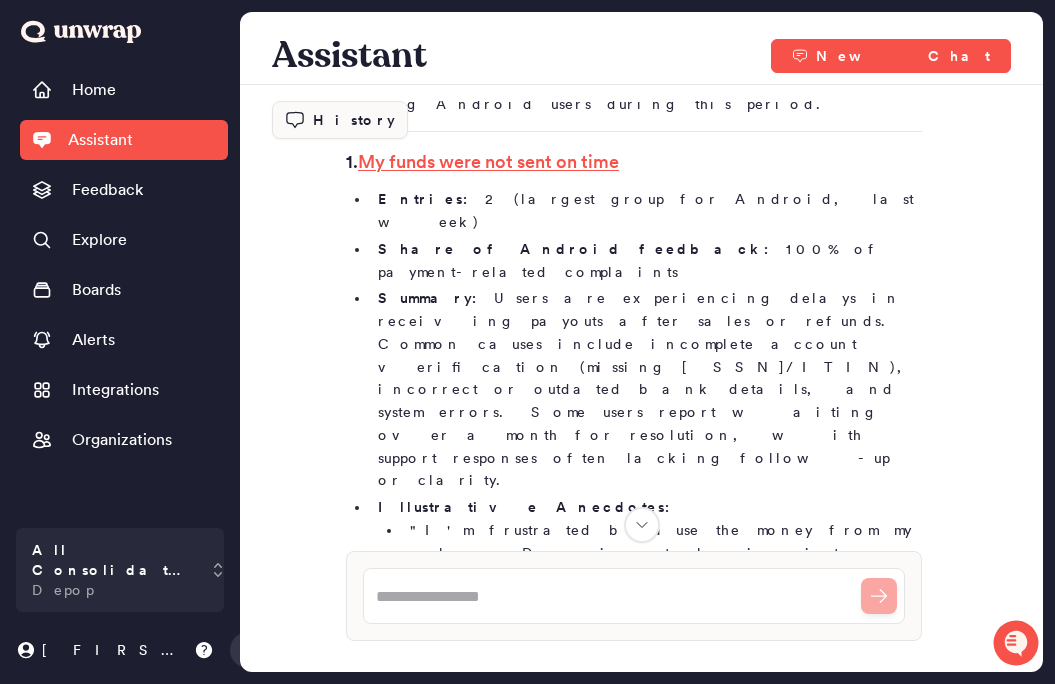 scroll, scrollTop: 0, scrollLeft: 0, axis: both 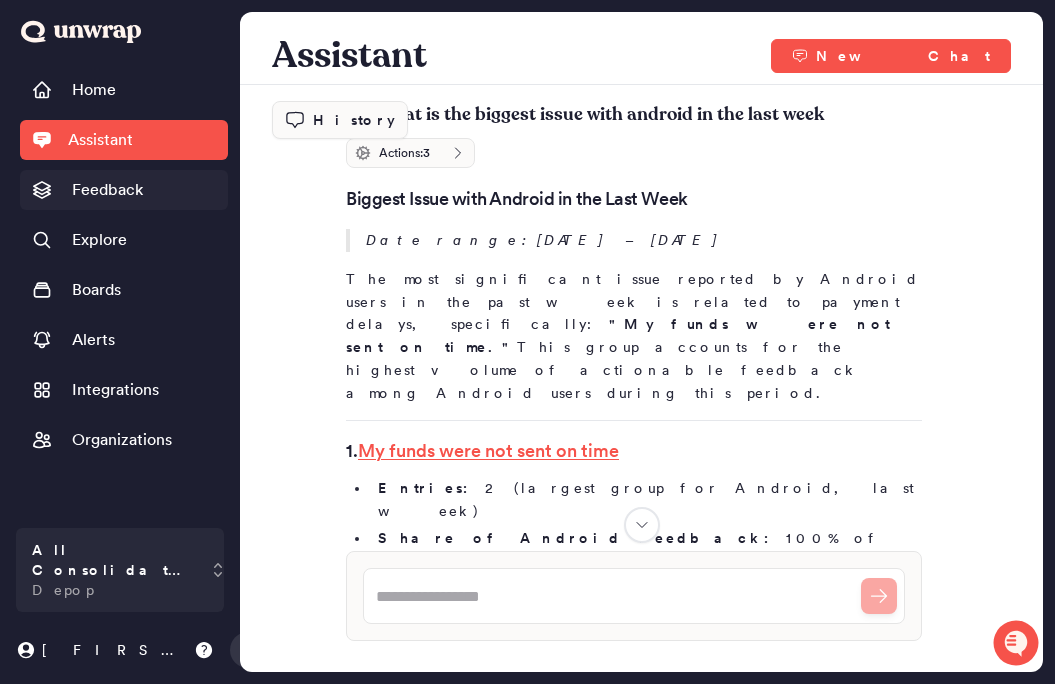 click on "Feedback" at bounding box center (107, 190) 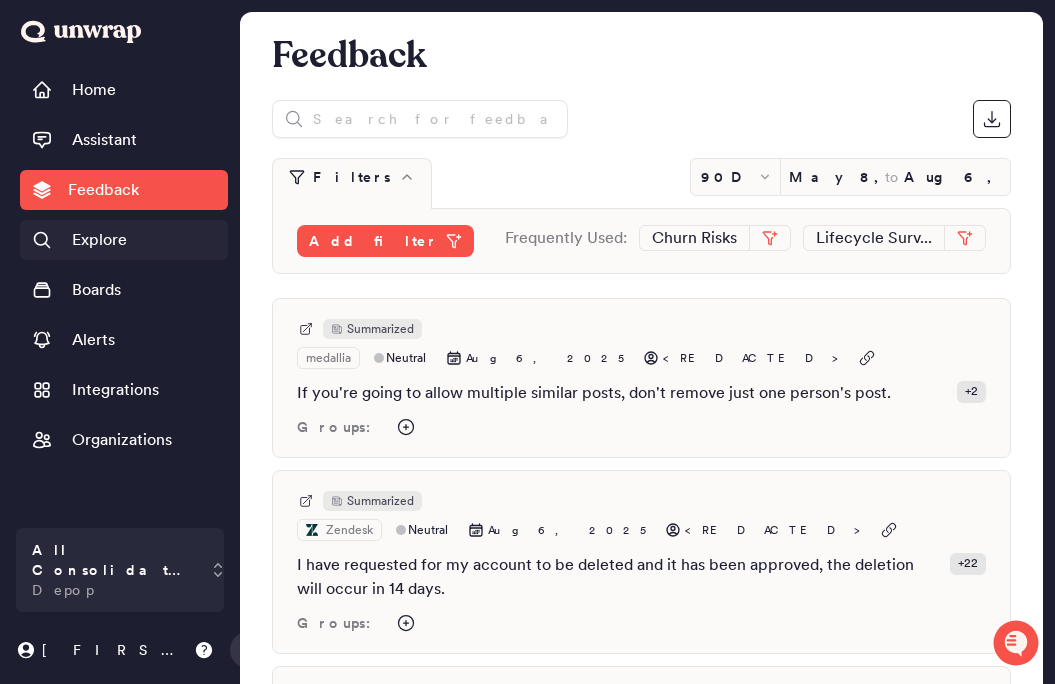 click on "Explore" at bounding box center [124, 240] 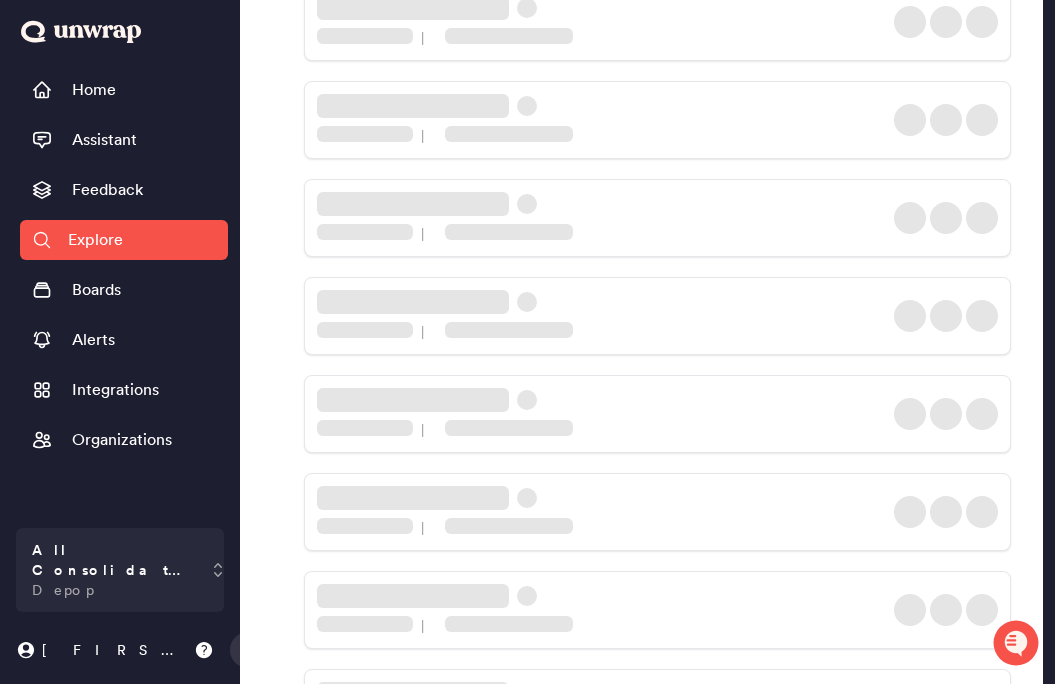 scroll, scrollTop: 0, scrollLeft: 0, axis: both 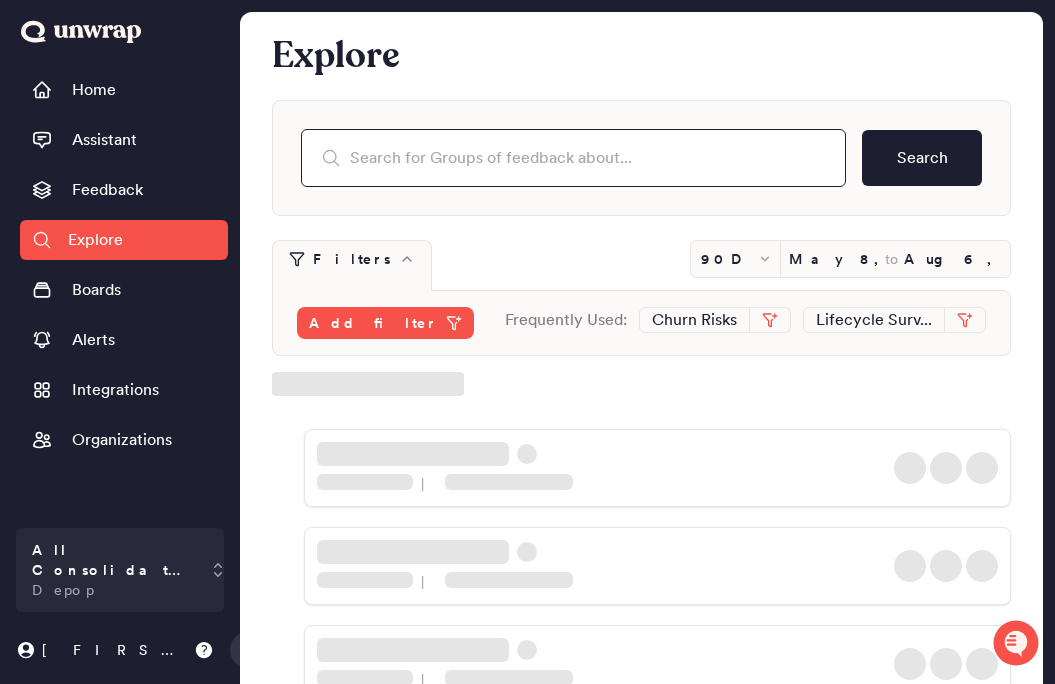click at bounding box center (573, 158) 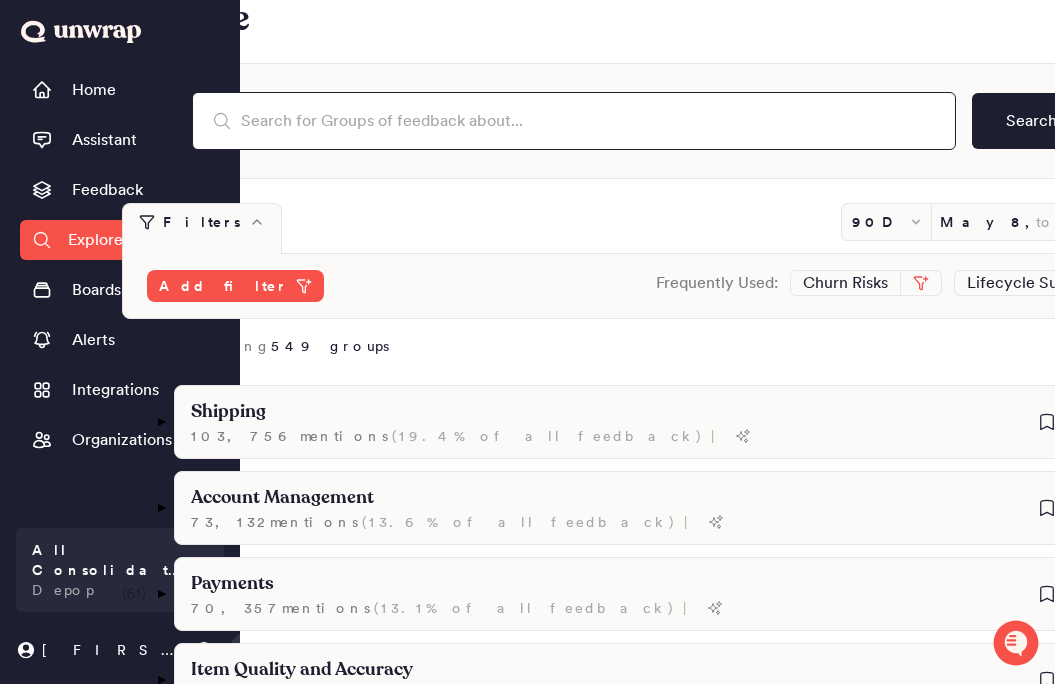 scroll, scrollTop: 0, scrollLeft: 0, axis: both 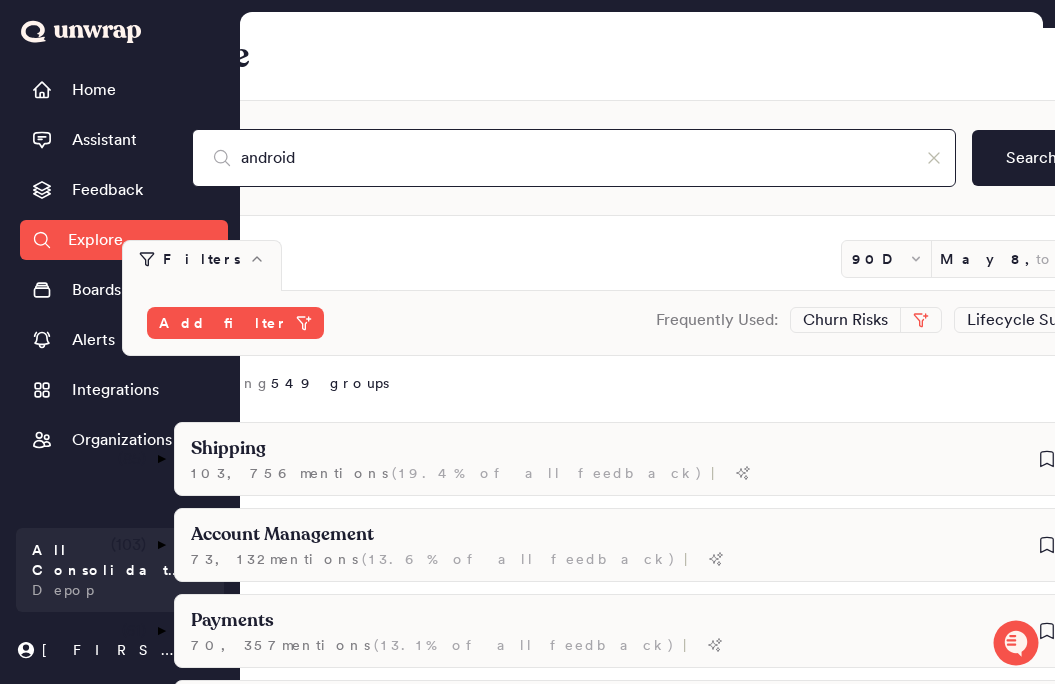 type on "android" 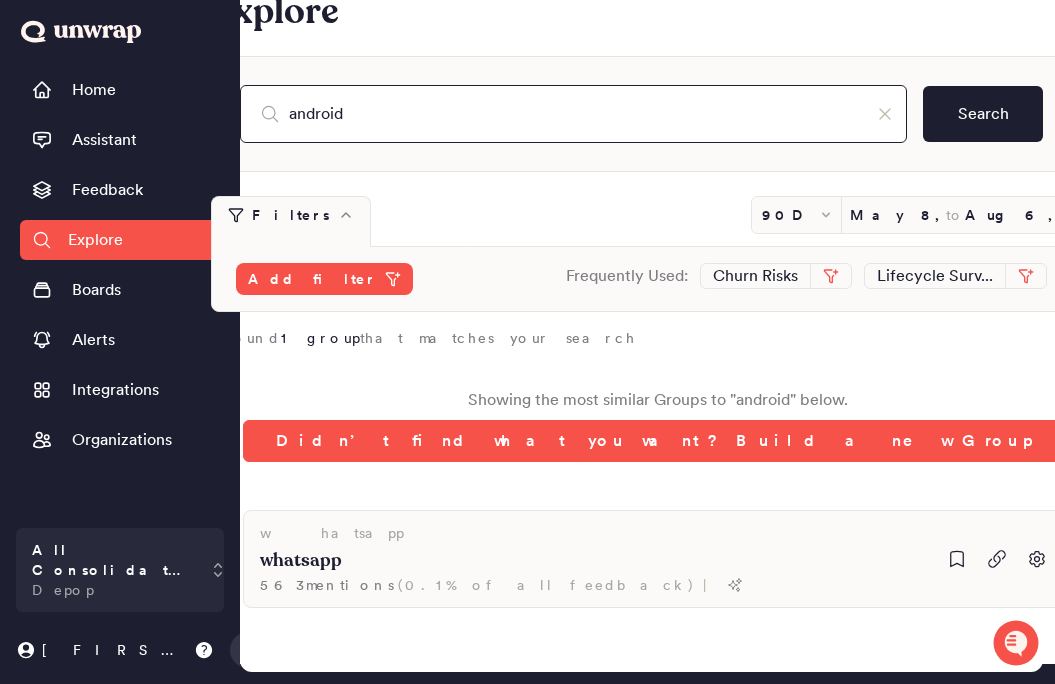 scroll, scrollTop: 44, scrollLeft: 0, axis: vertical 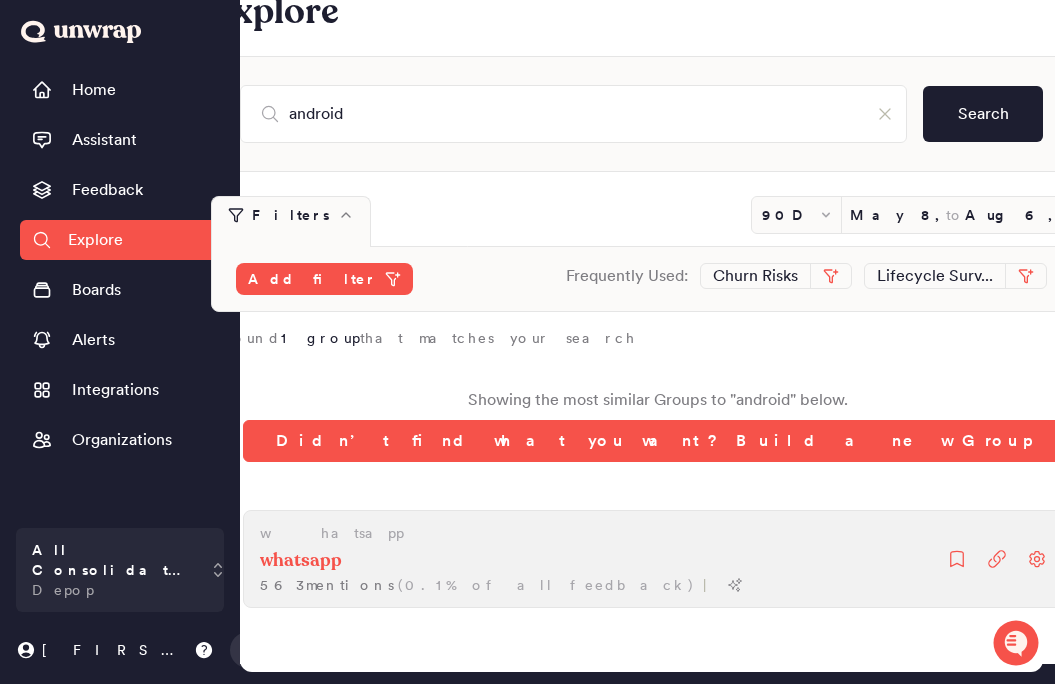 click on "whatsapp" at bounding box center [301, 561] 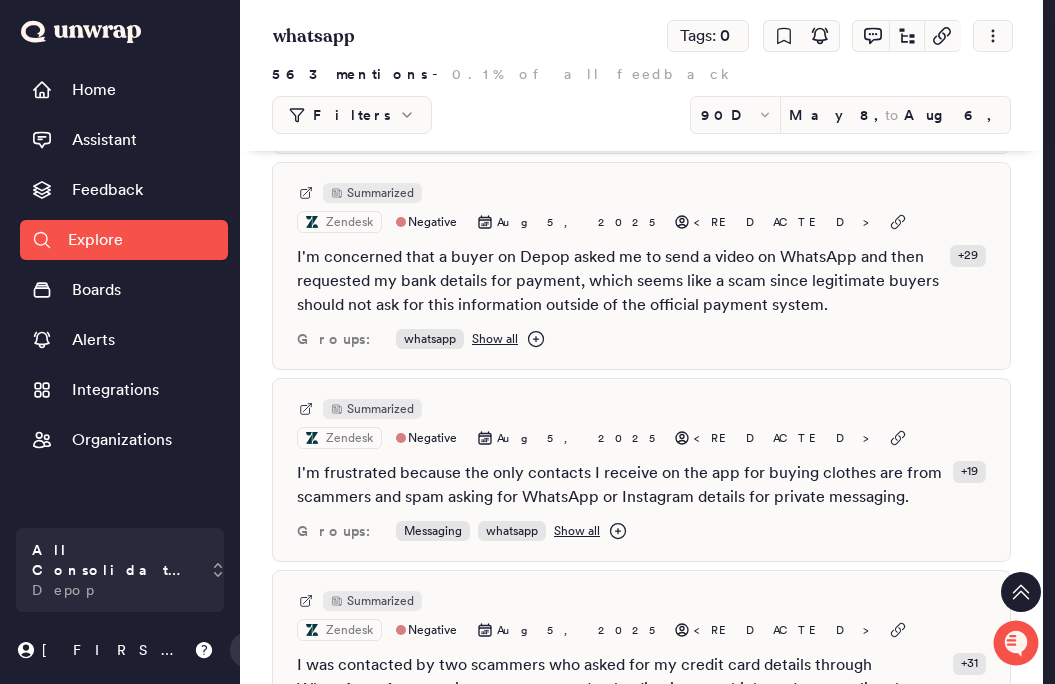 scroll, scrollTop: 0, scrollLeft: 0, axis: both 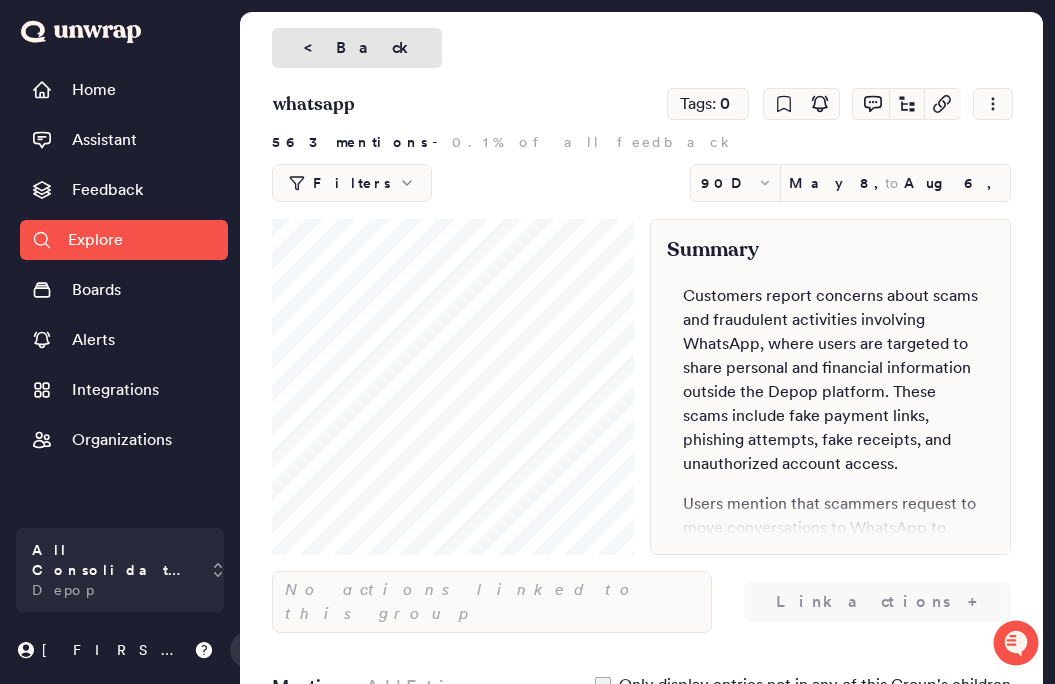 click on "< Back" at bounding box center [357, 48] 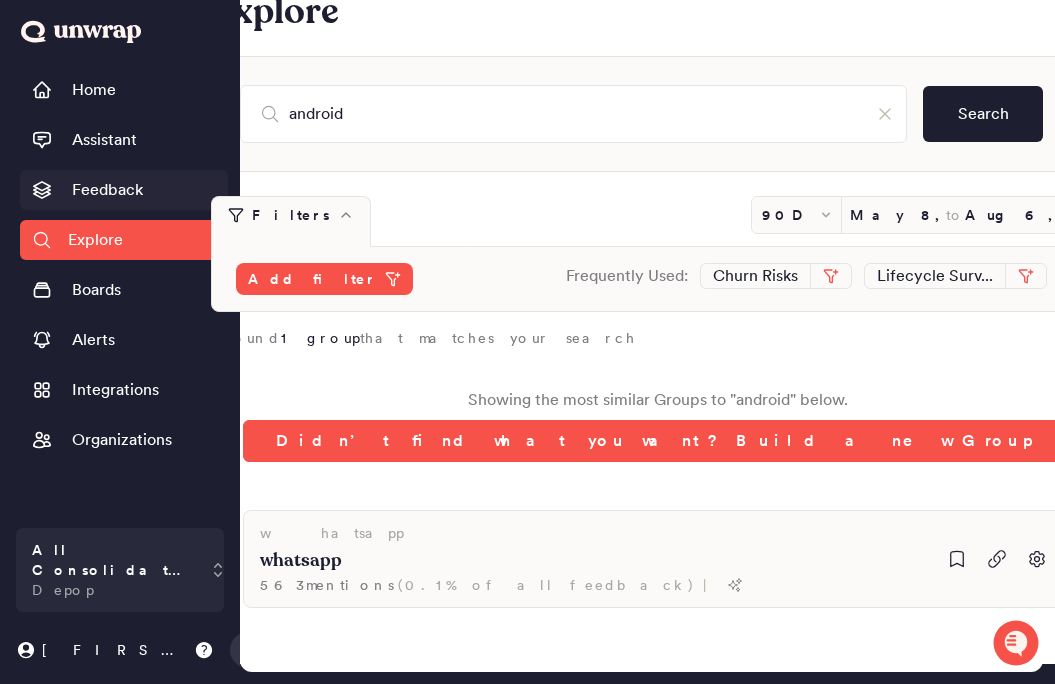 click on "Feedback" at bounding box center (107, 190) 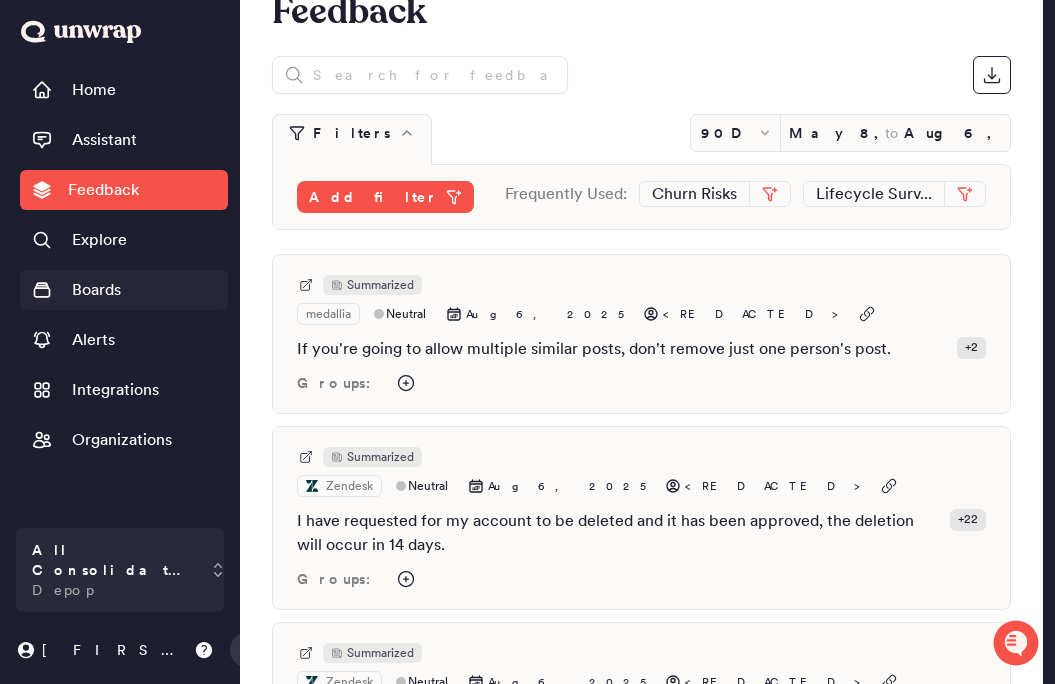 click on "Boards" at bounding box center (124, 290) 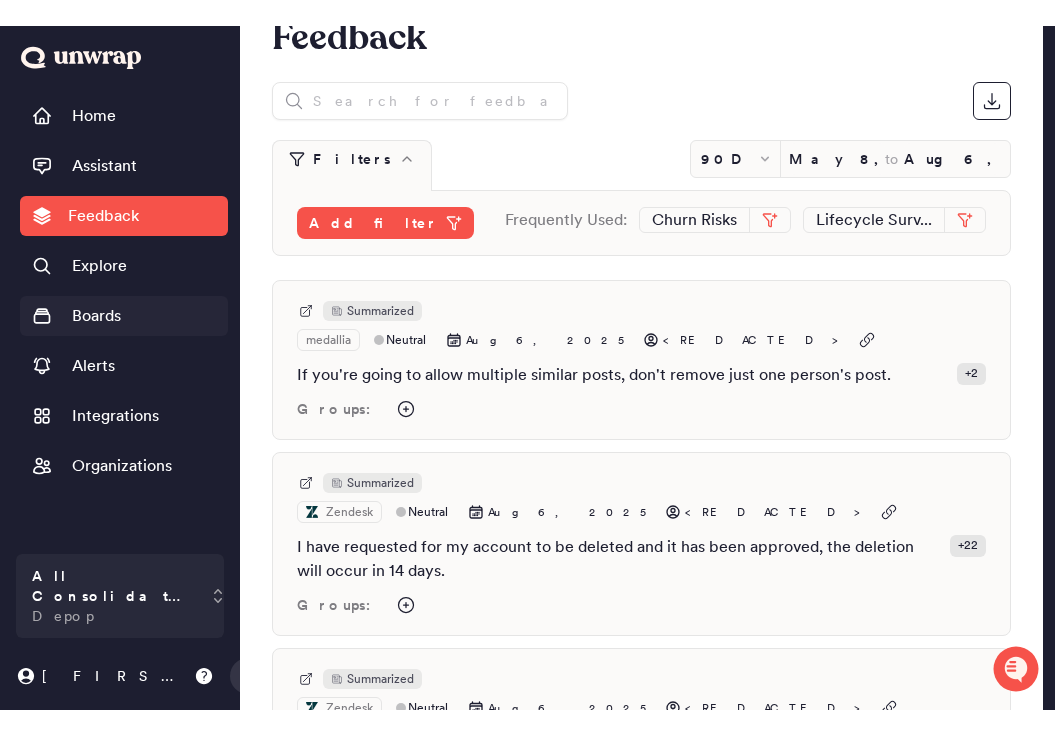 scroll, scrollTop: 0, scrollLeft: 0, axis: both 